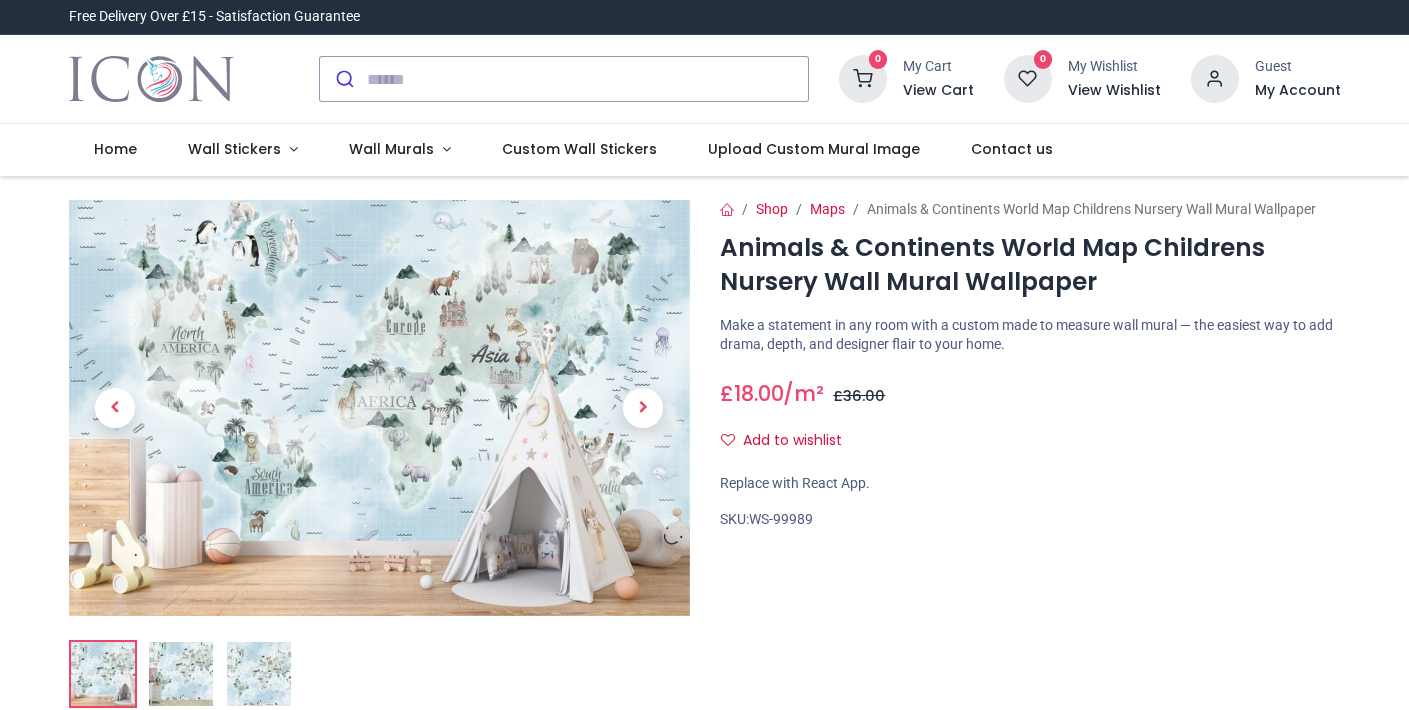 scroll, scrollTop: 0, scrollLeft: 0, axis: both 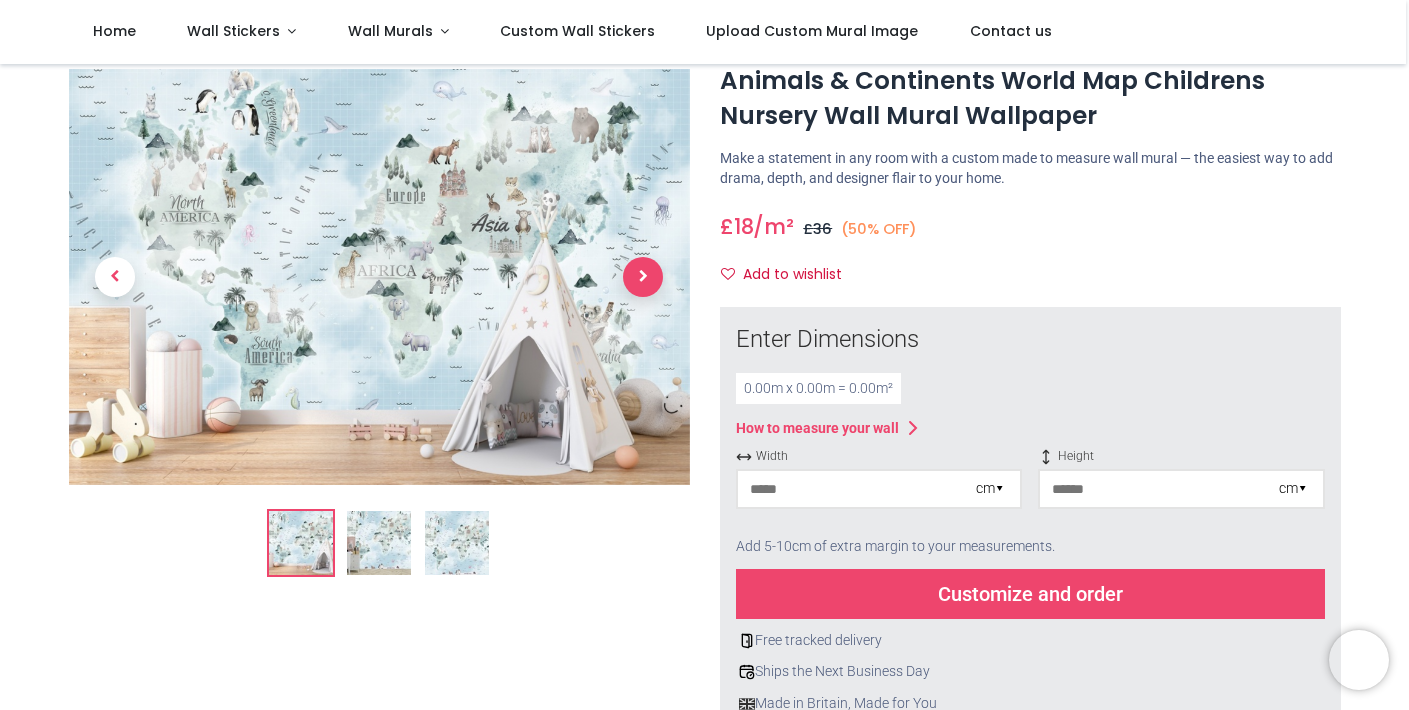 click at bounding box center [643, 277] 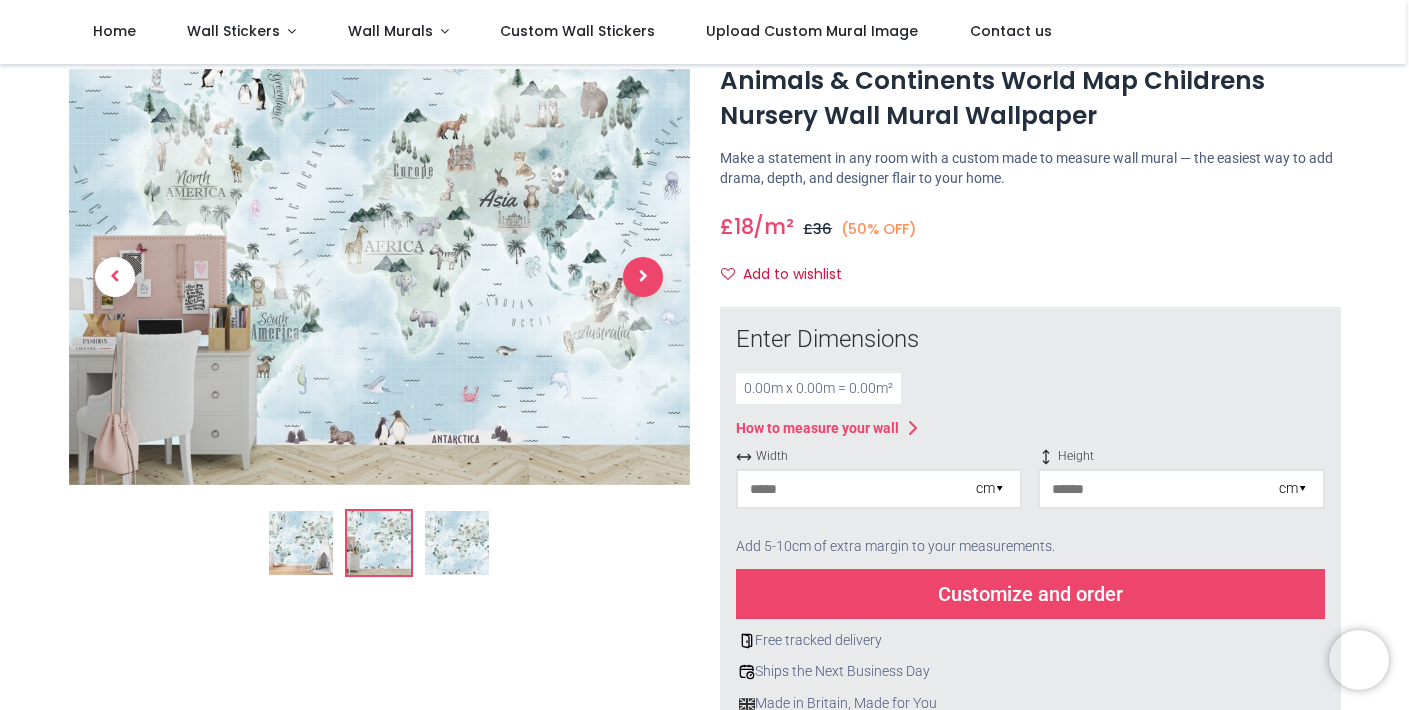 click at bounding box center (643, 277) 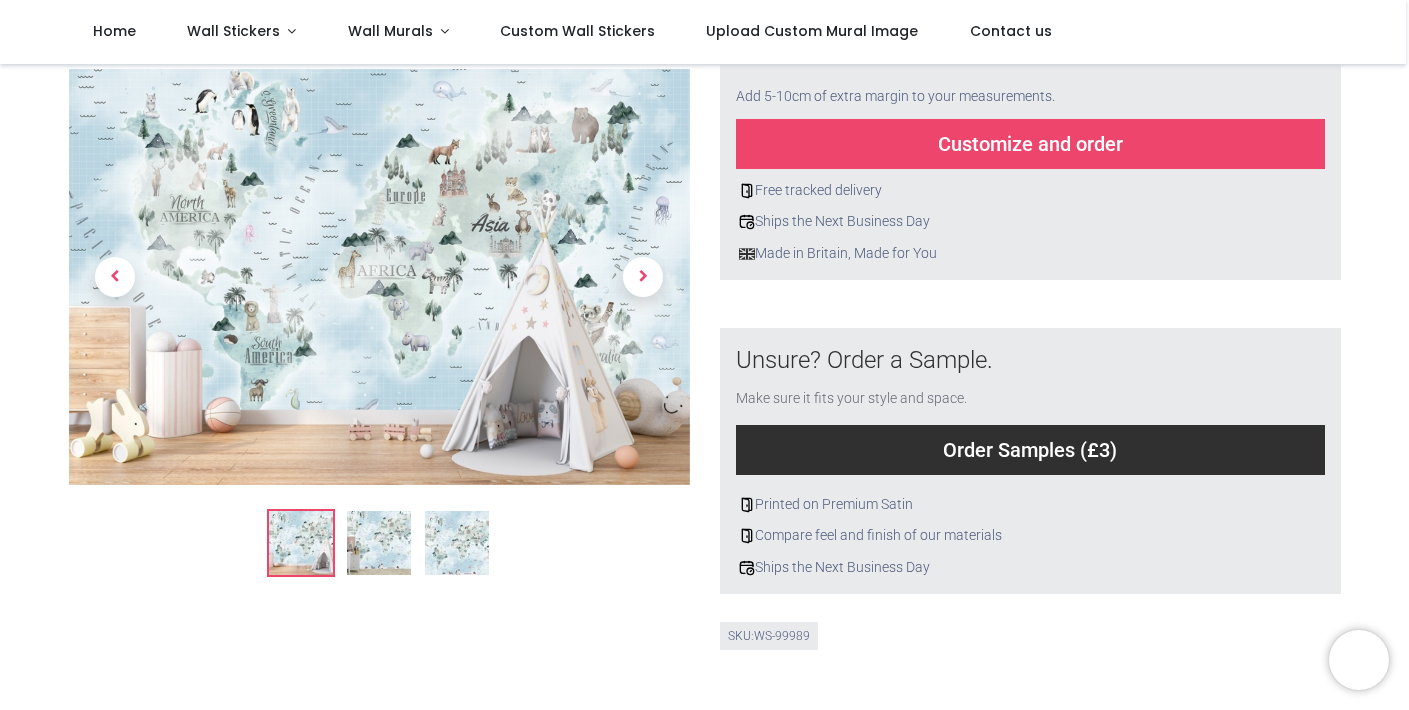 scroll, scrollTop: 506, scrollLeft: 0, axis: vertical 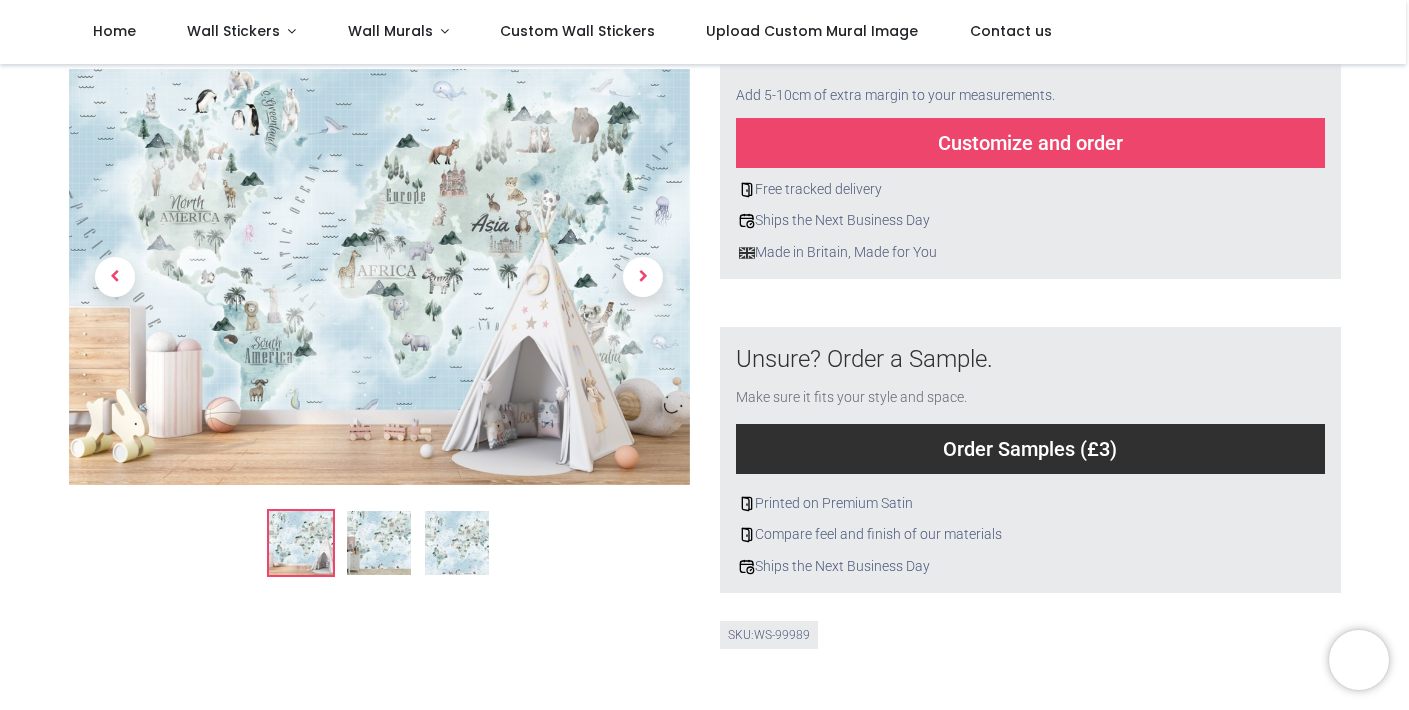 click on "Order Samples (£3)" at bounding box center [1030, 449] 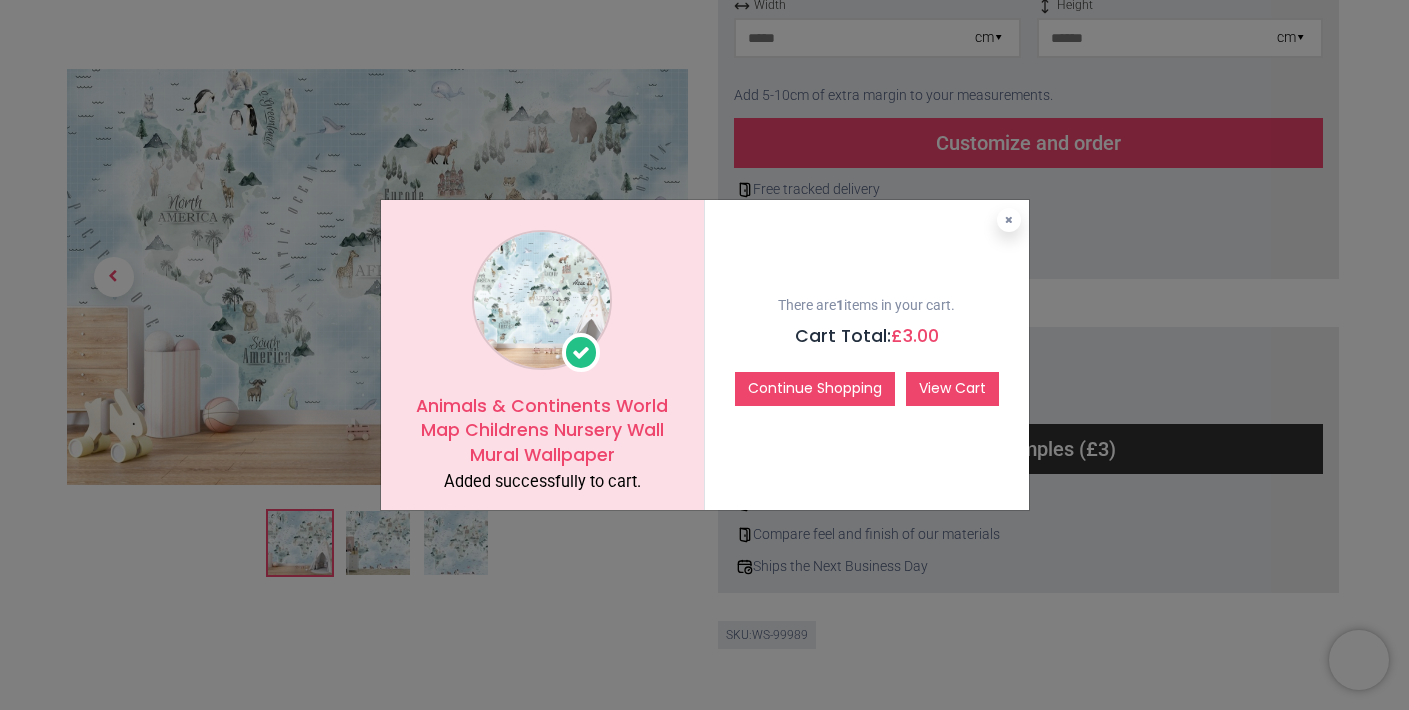 click on "View Cart" at bounding box center (952, 389) 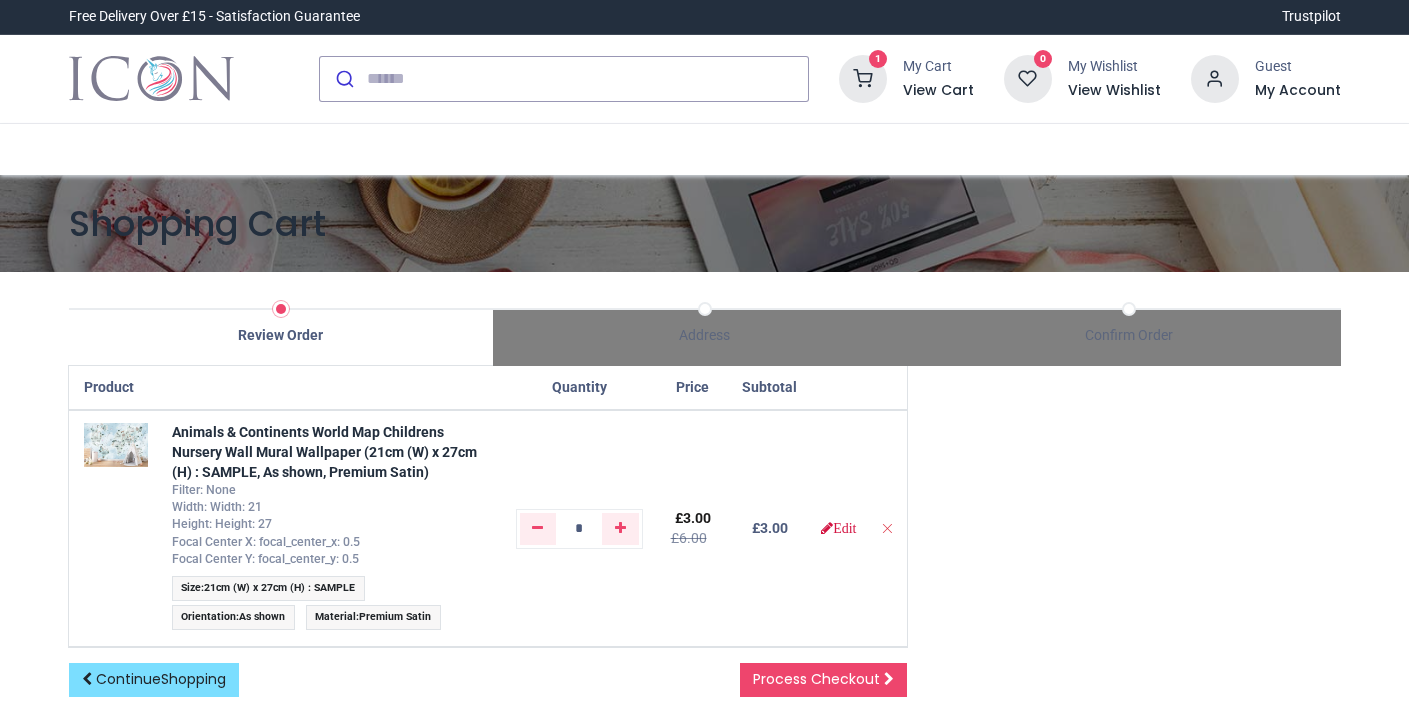 scroll, scrollTop: 0, scrollLeft: 0, axis: both 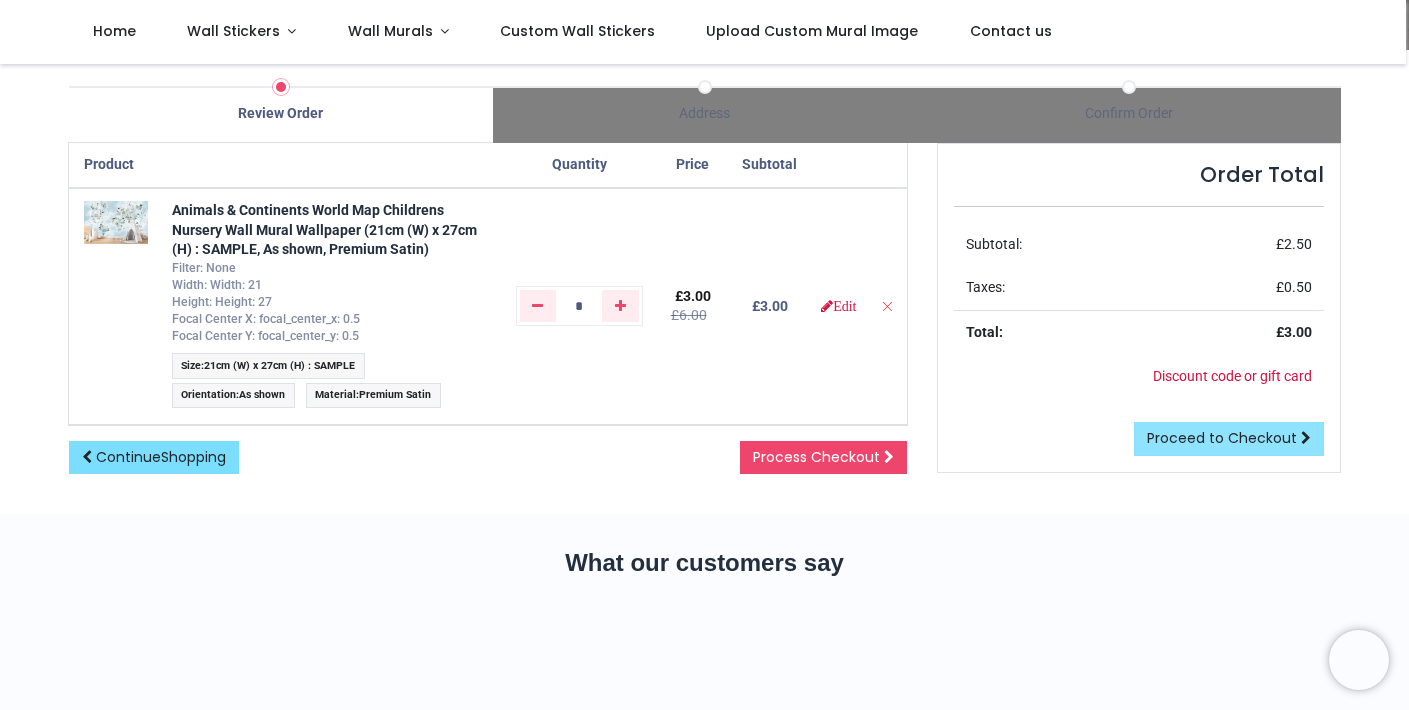 click on "Proceed to Checkout" at bounding box center (1222, 438) 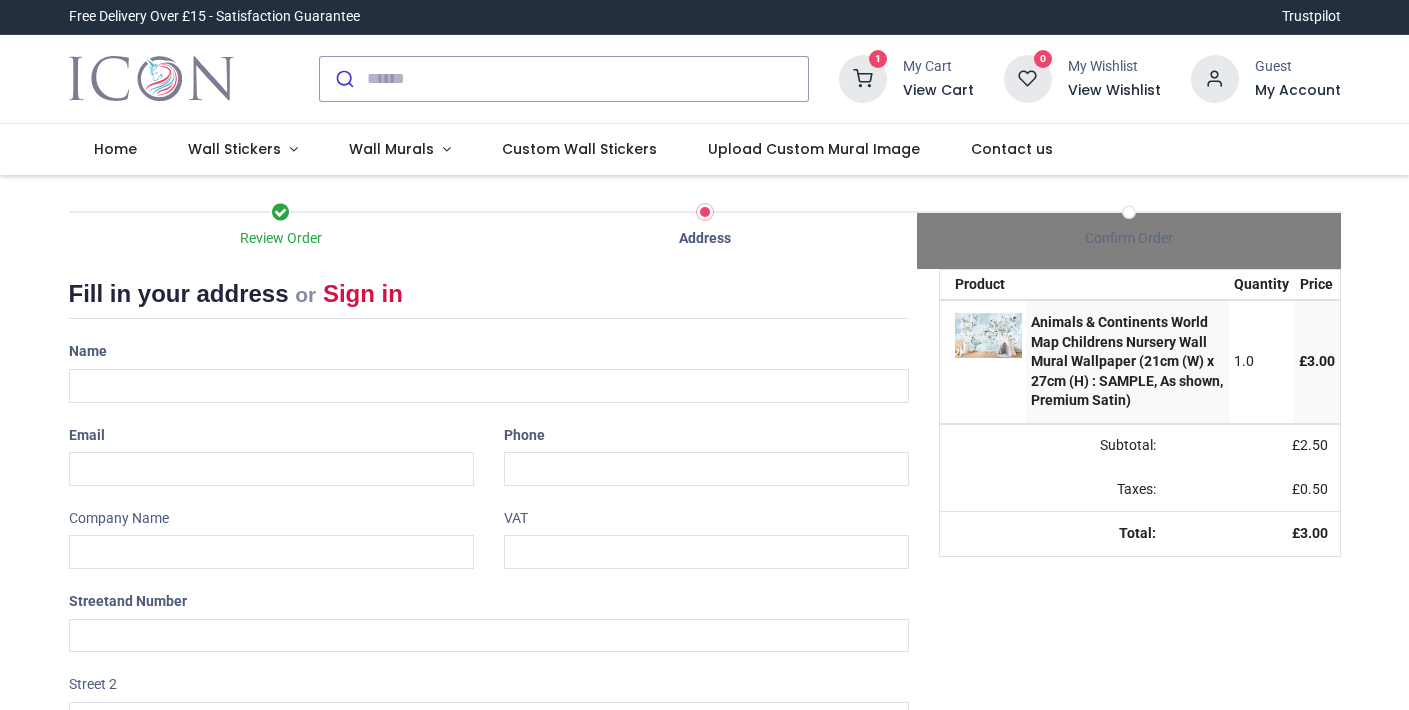 scroll, scrollTop: 0, scrollLeft: 0, axis: both 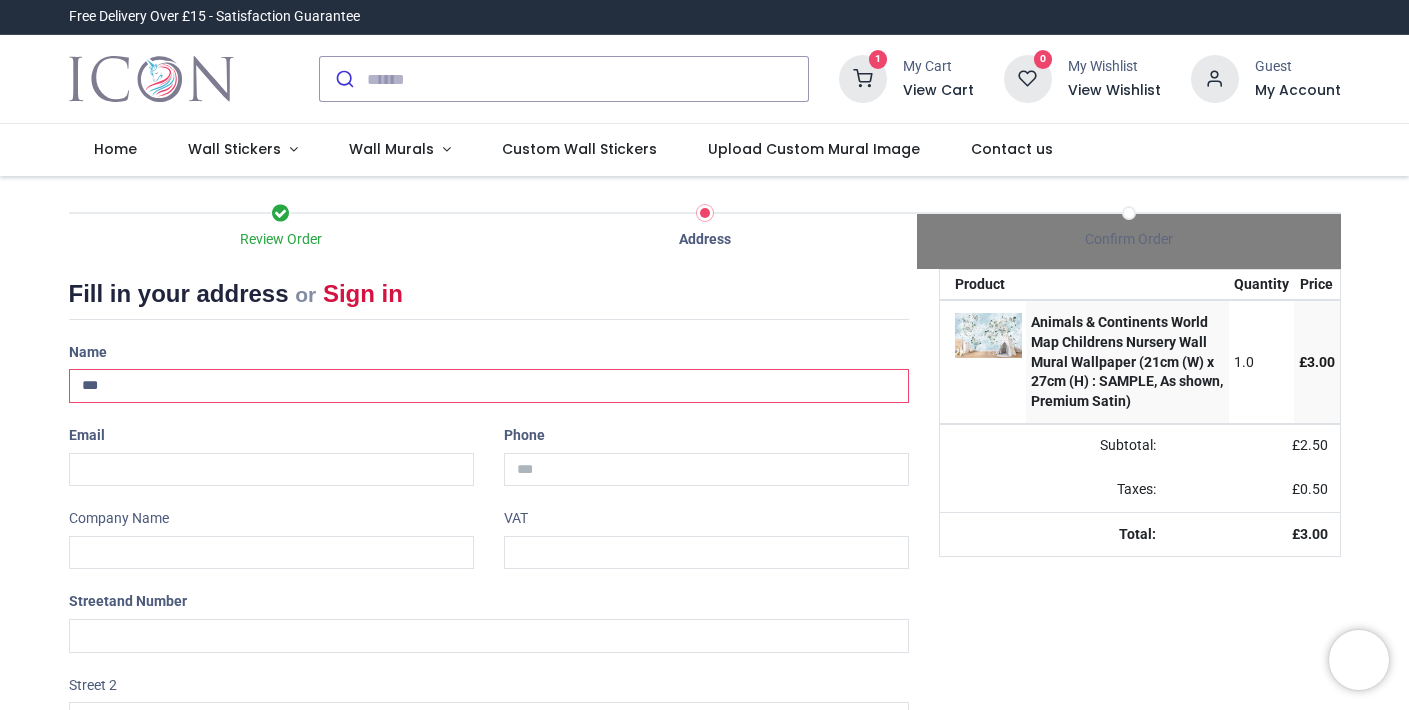 type on "**********" 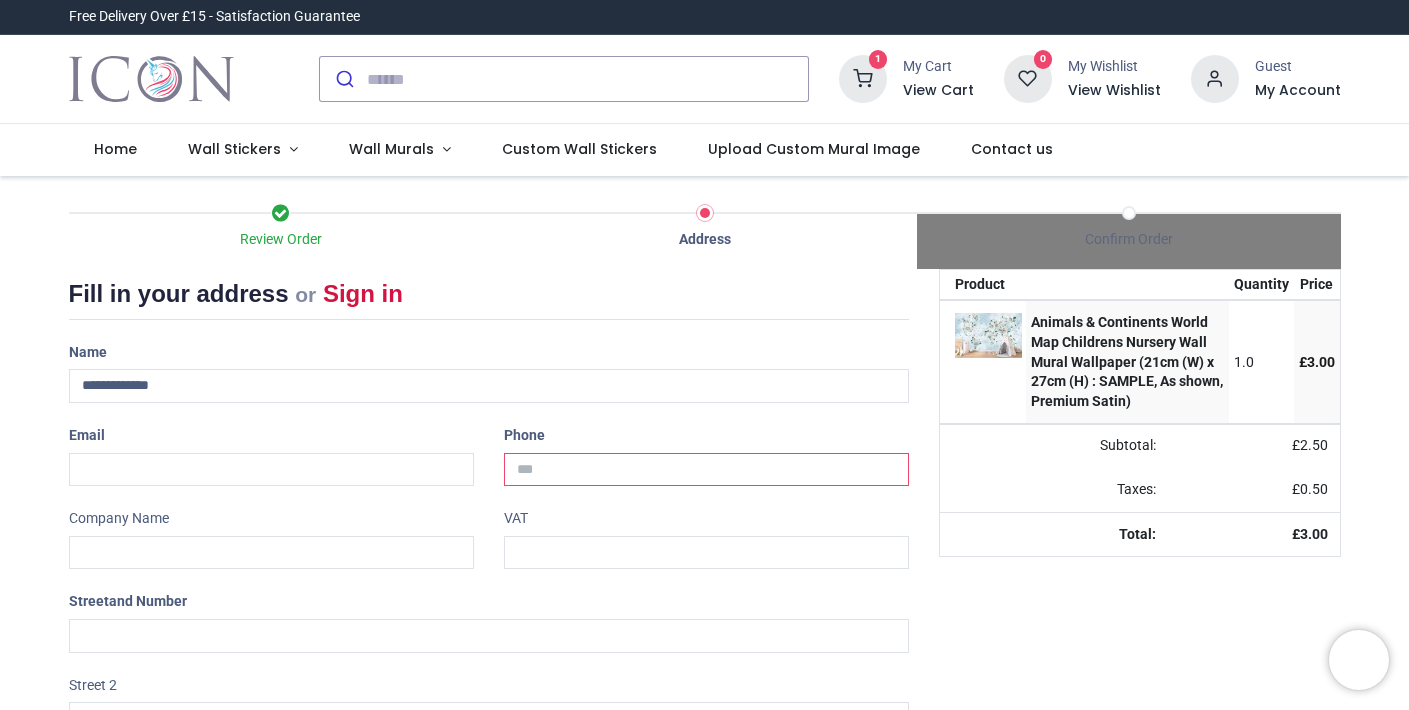 type on "**********" 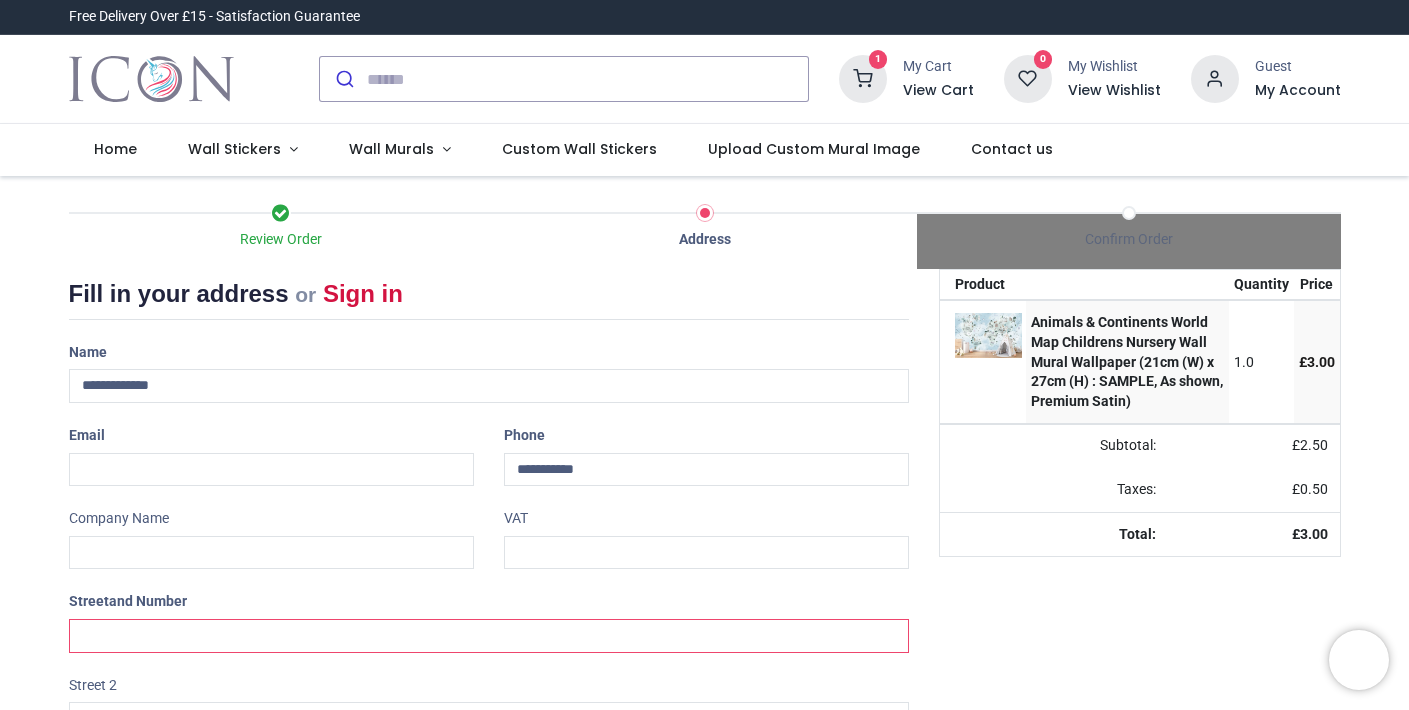 type on "***" 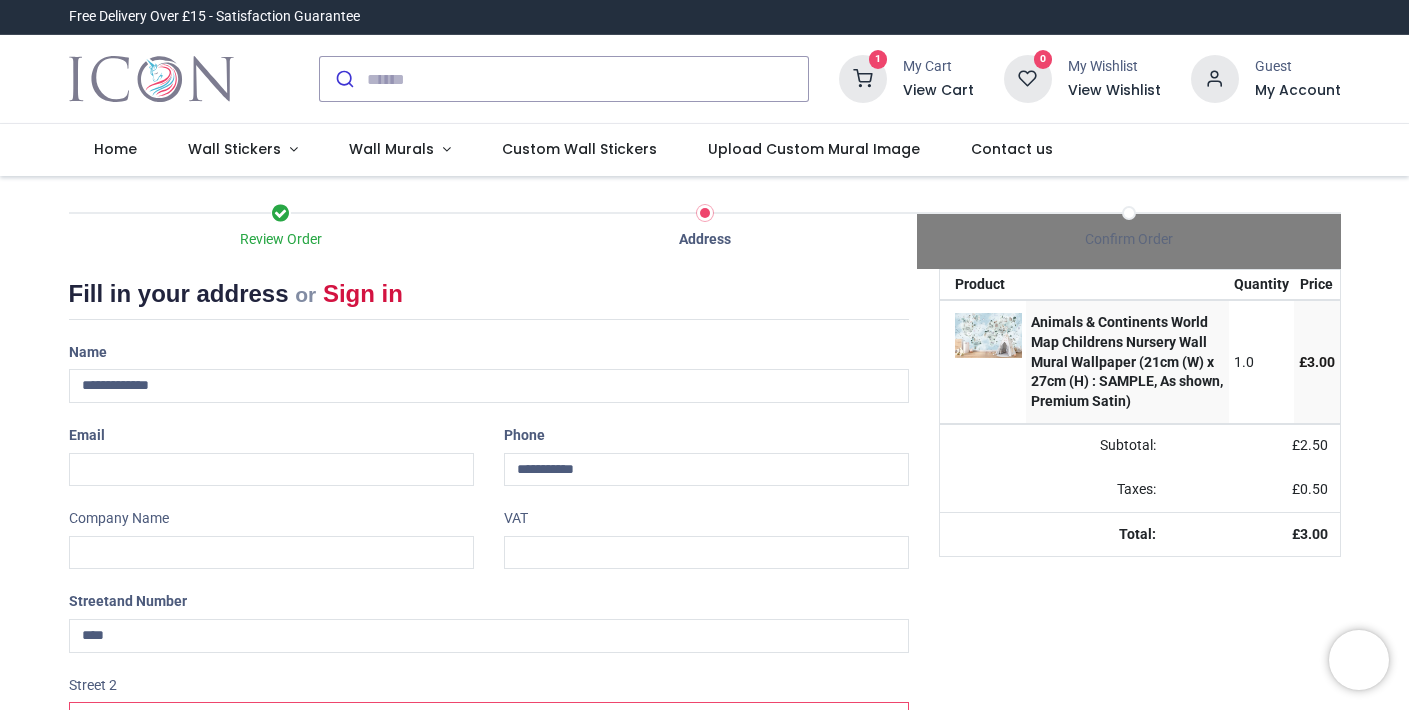 type on "**********" 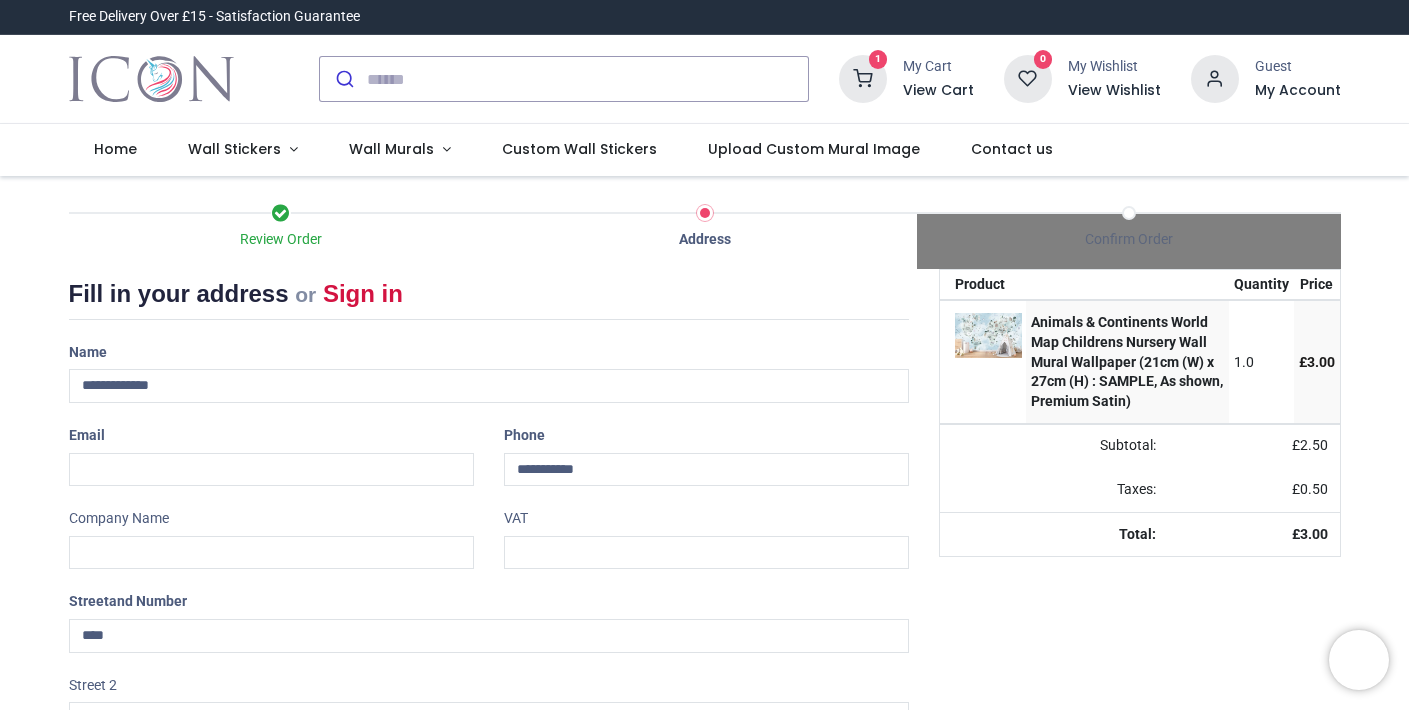 type on "******" 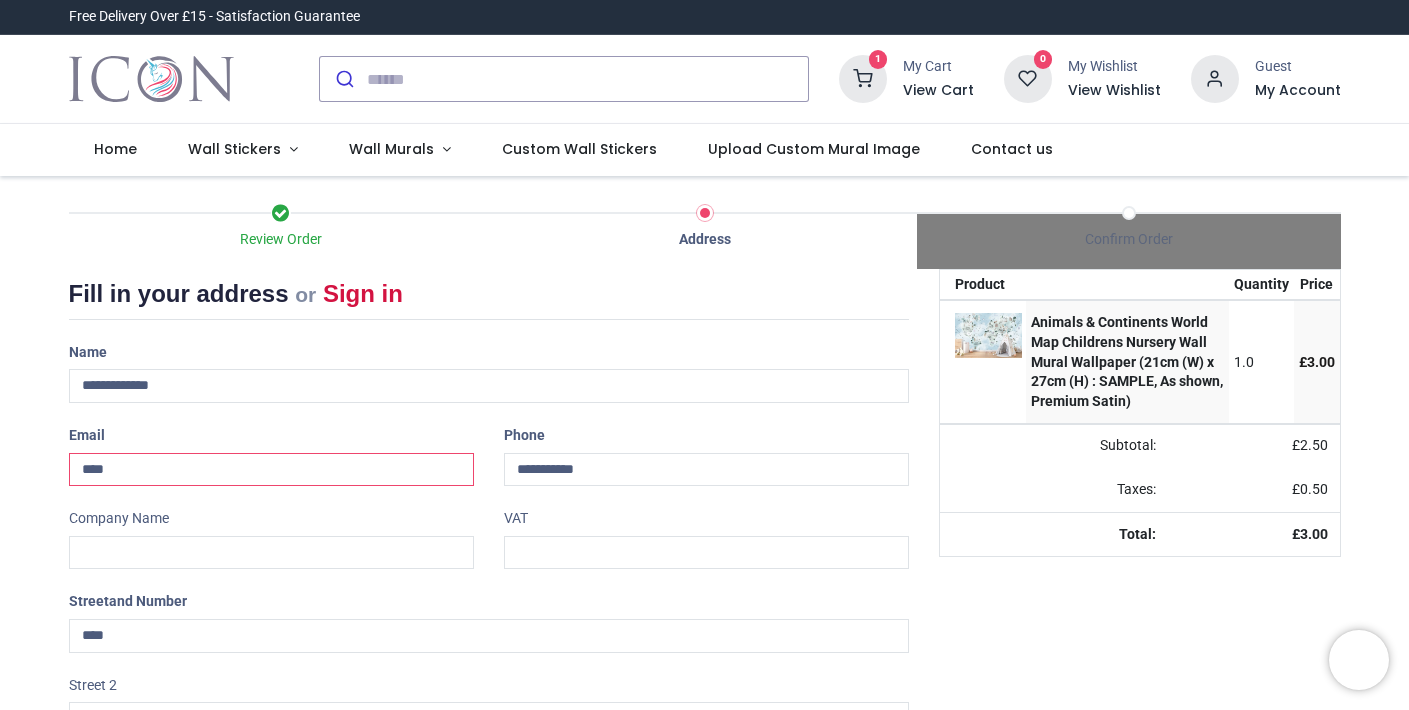 type on "**********" 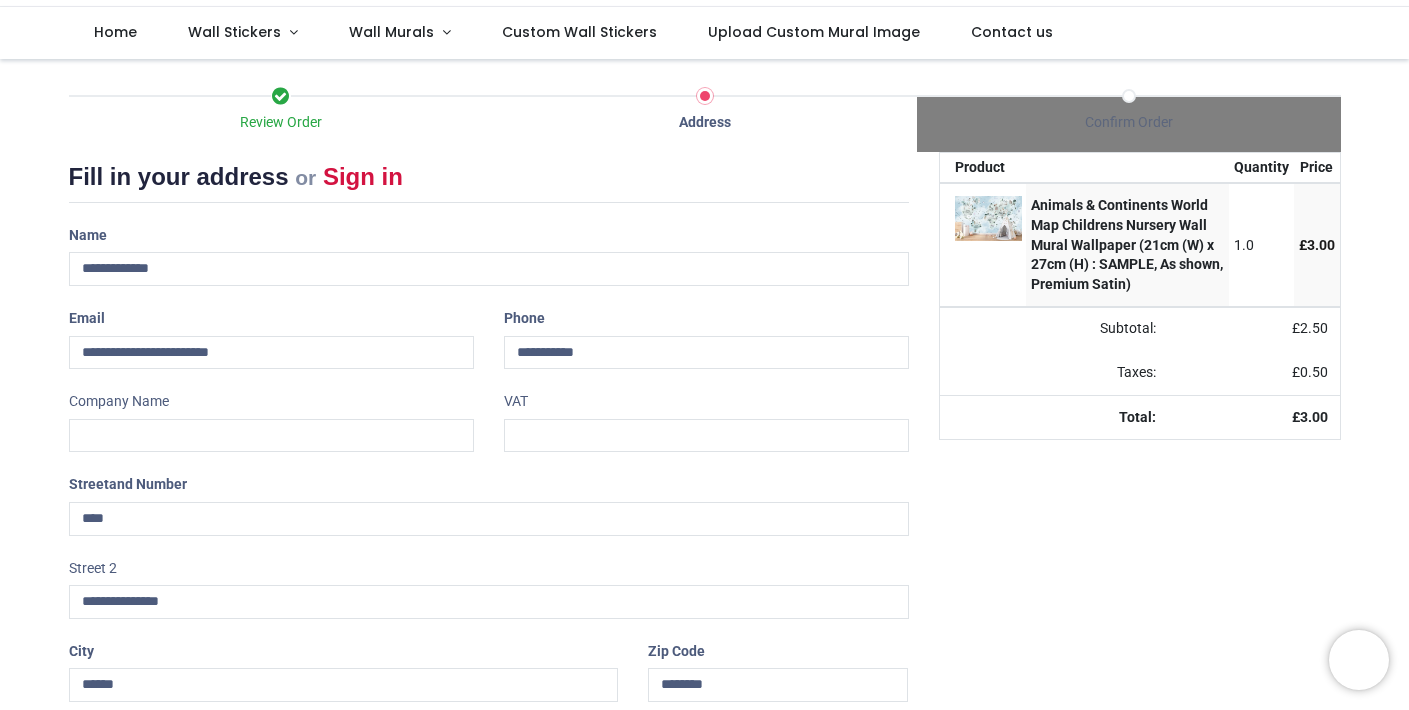 scroll, scrollTop: 118, scrollLeft: 0, axis: vertical 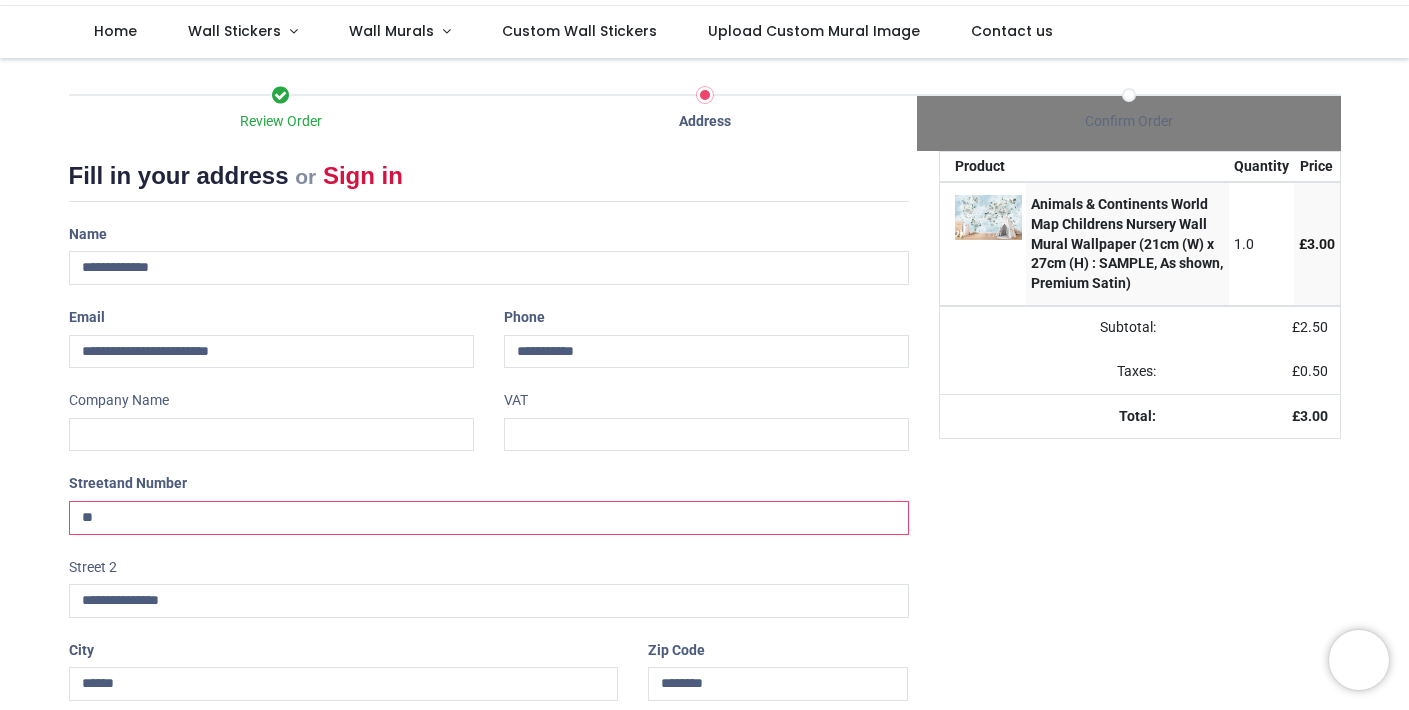 type on "*" 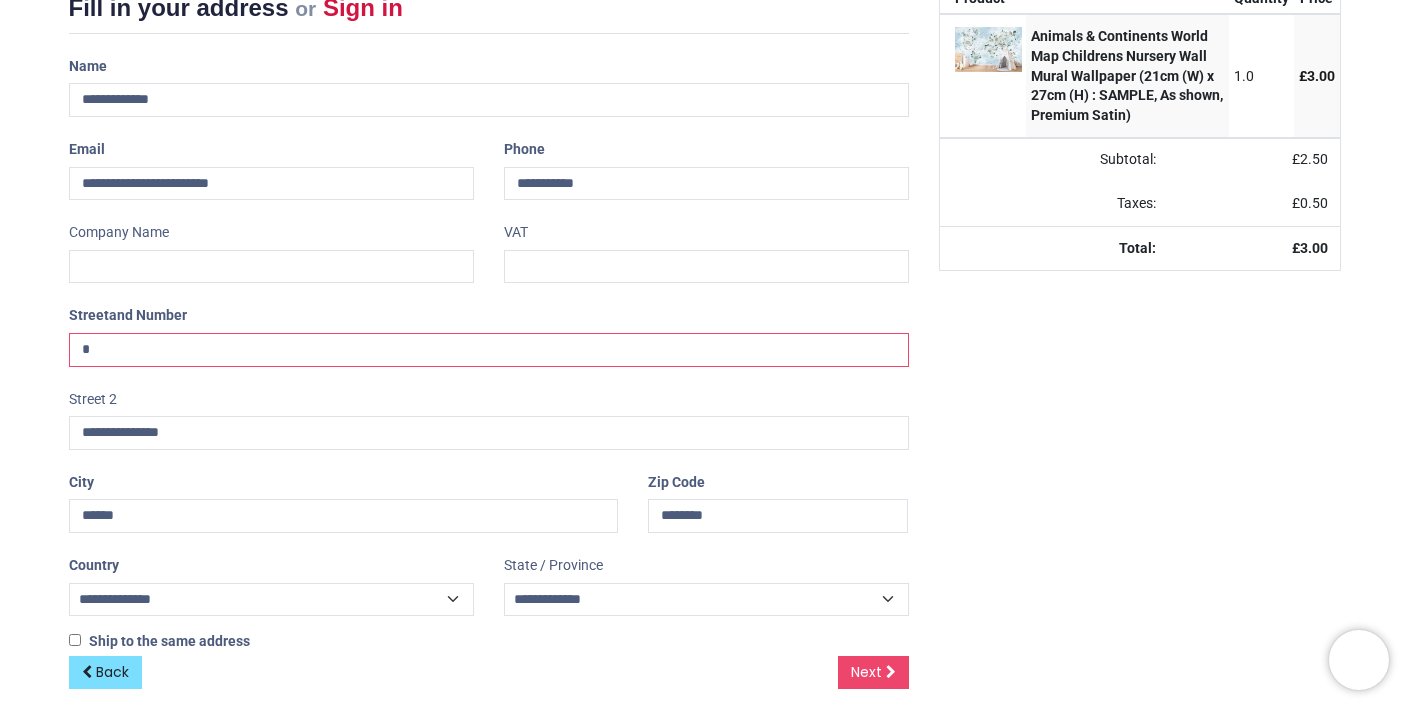 scroll, scrollTop: 287, scrollLeft: 0, axis: vertical 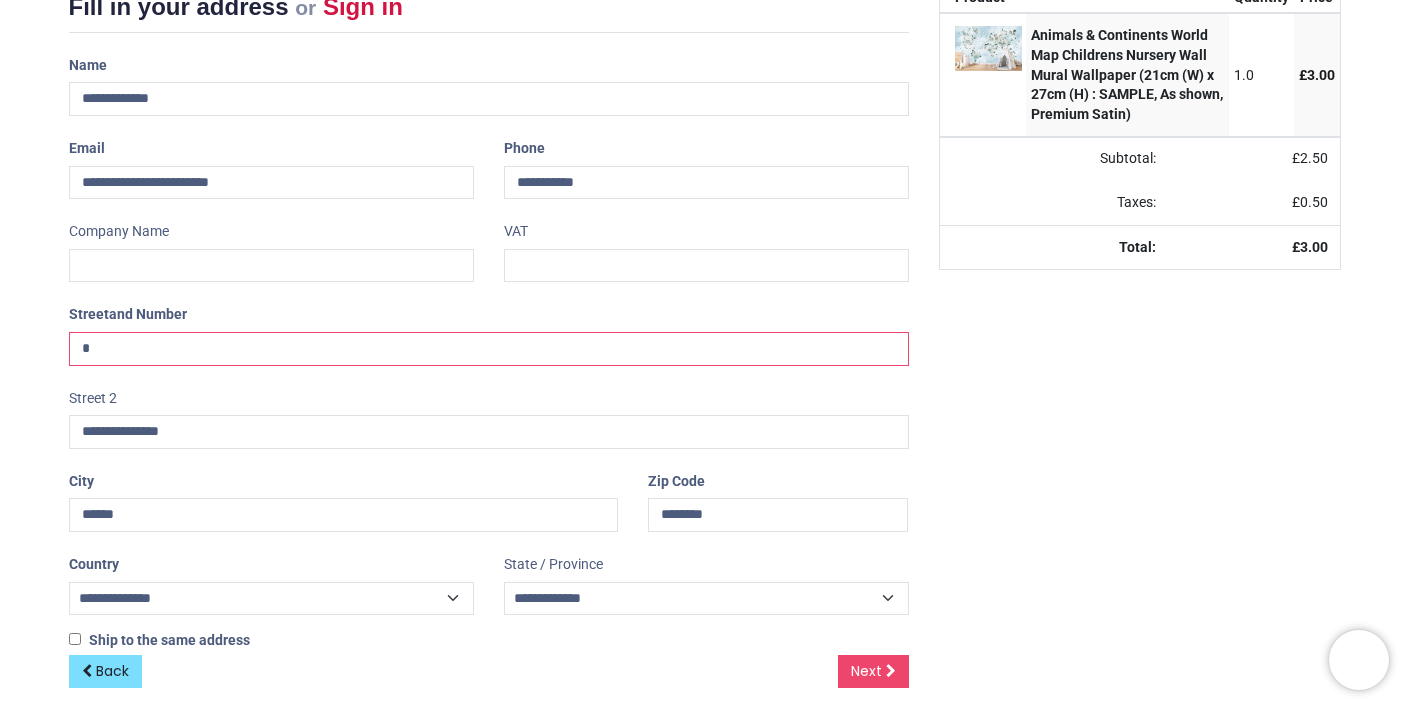 type on "*" 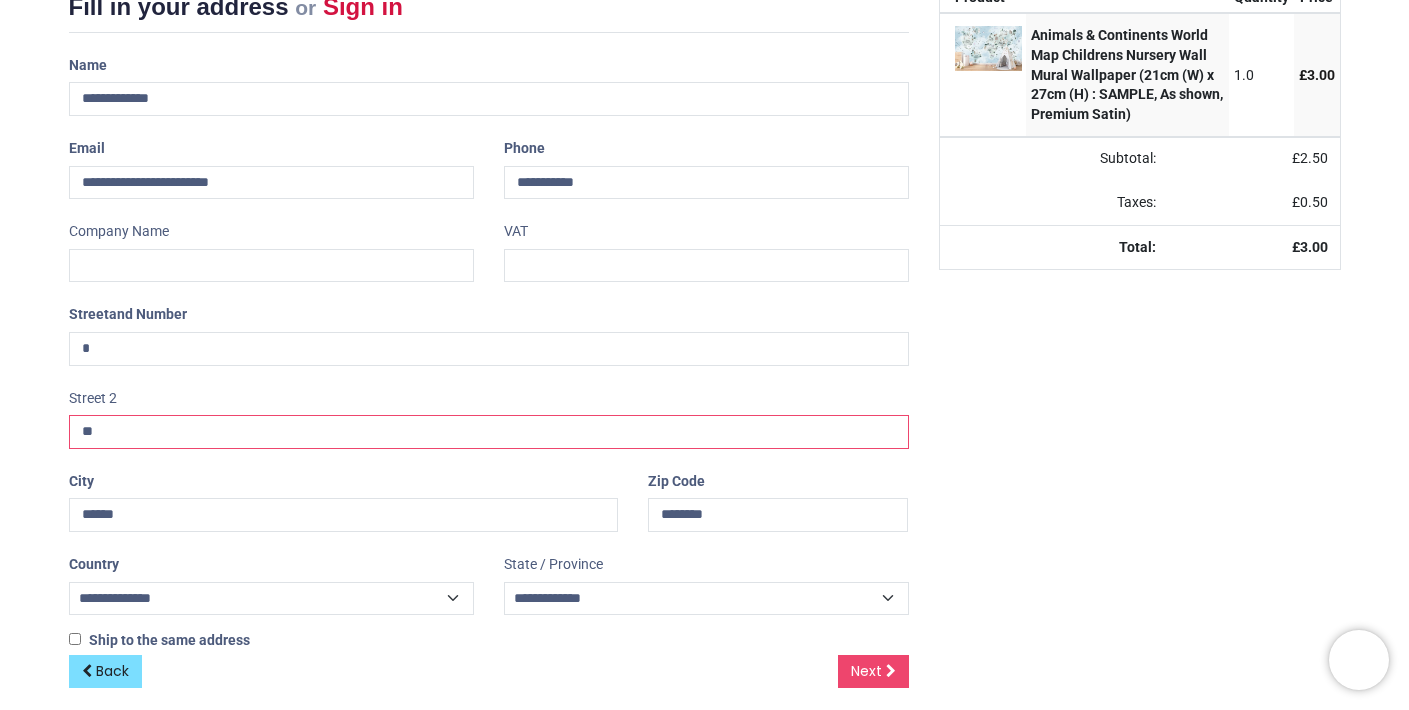 type on "*" 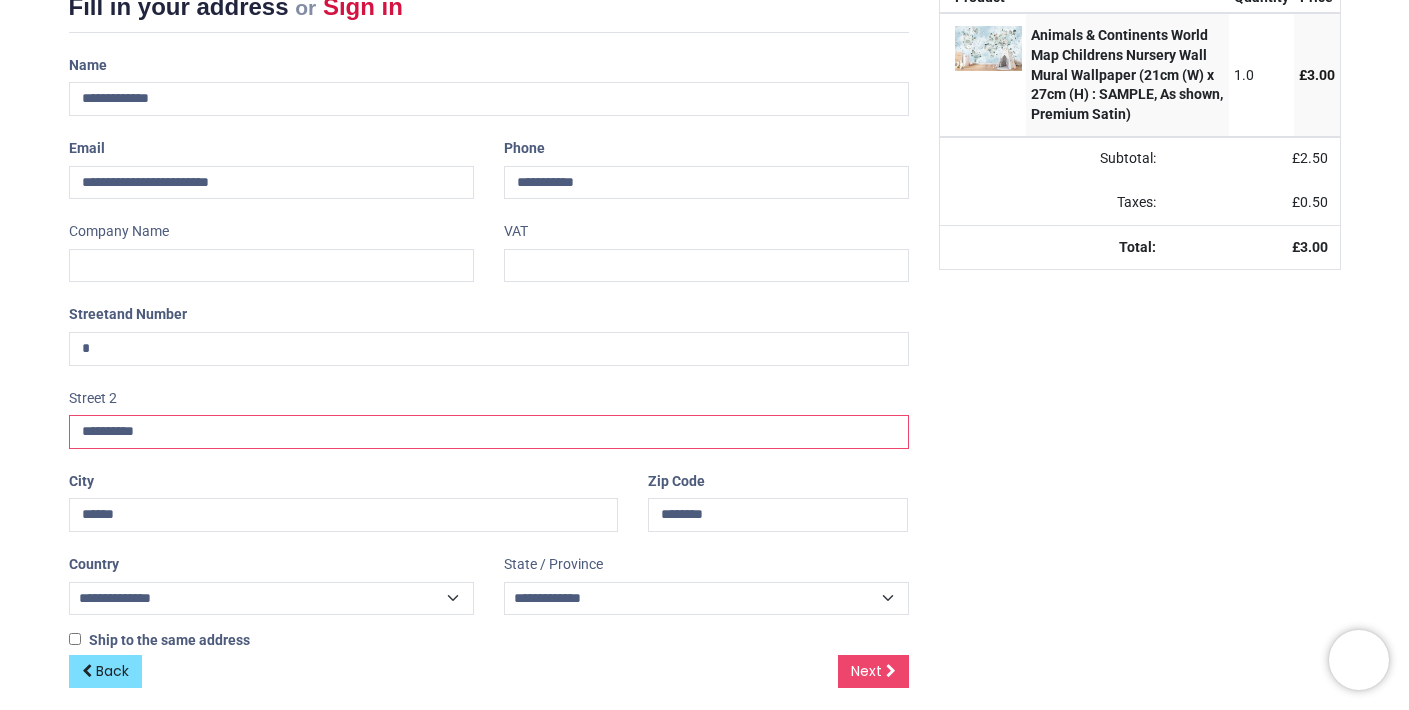 type on "**********" 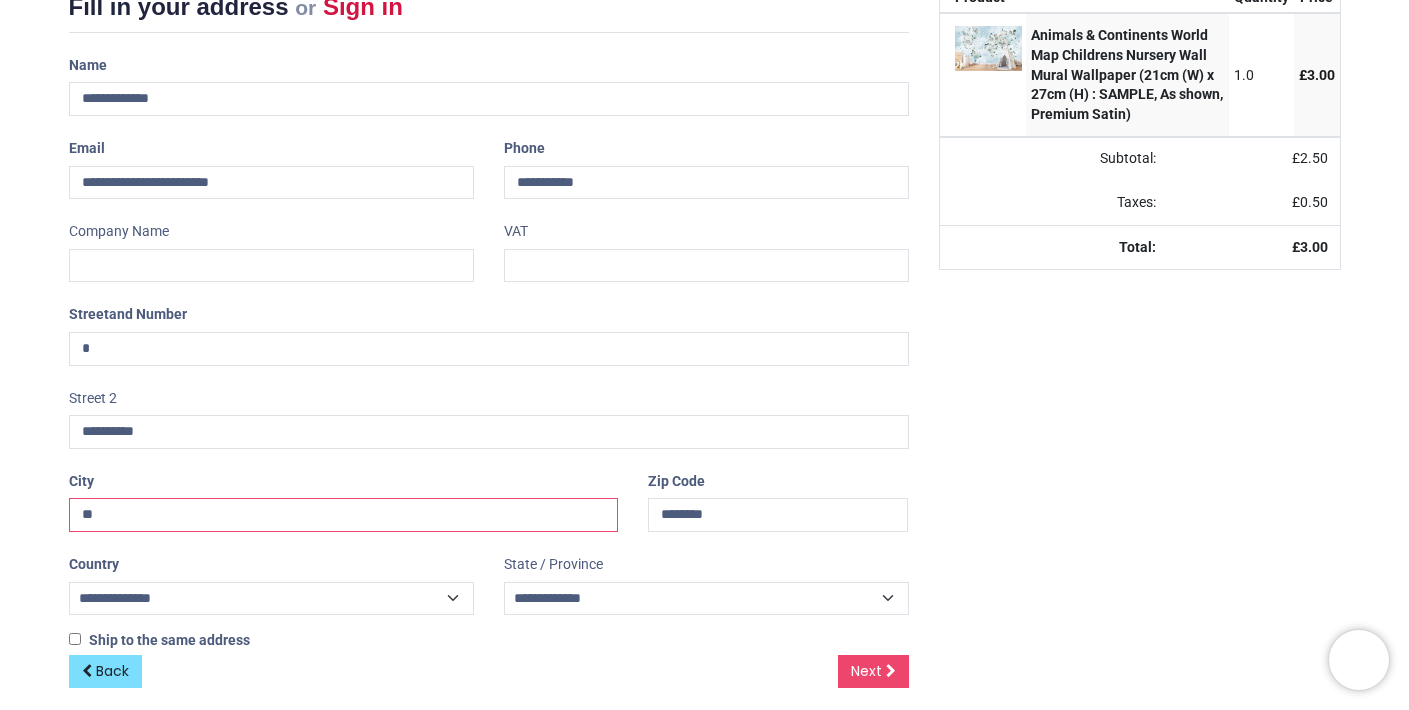 type on "*" 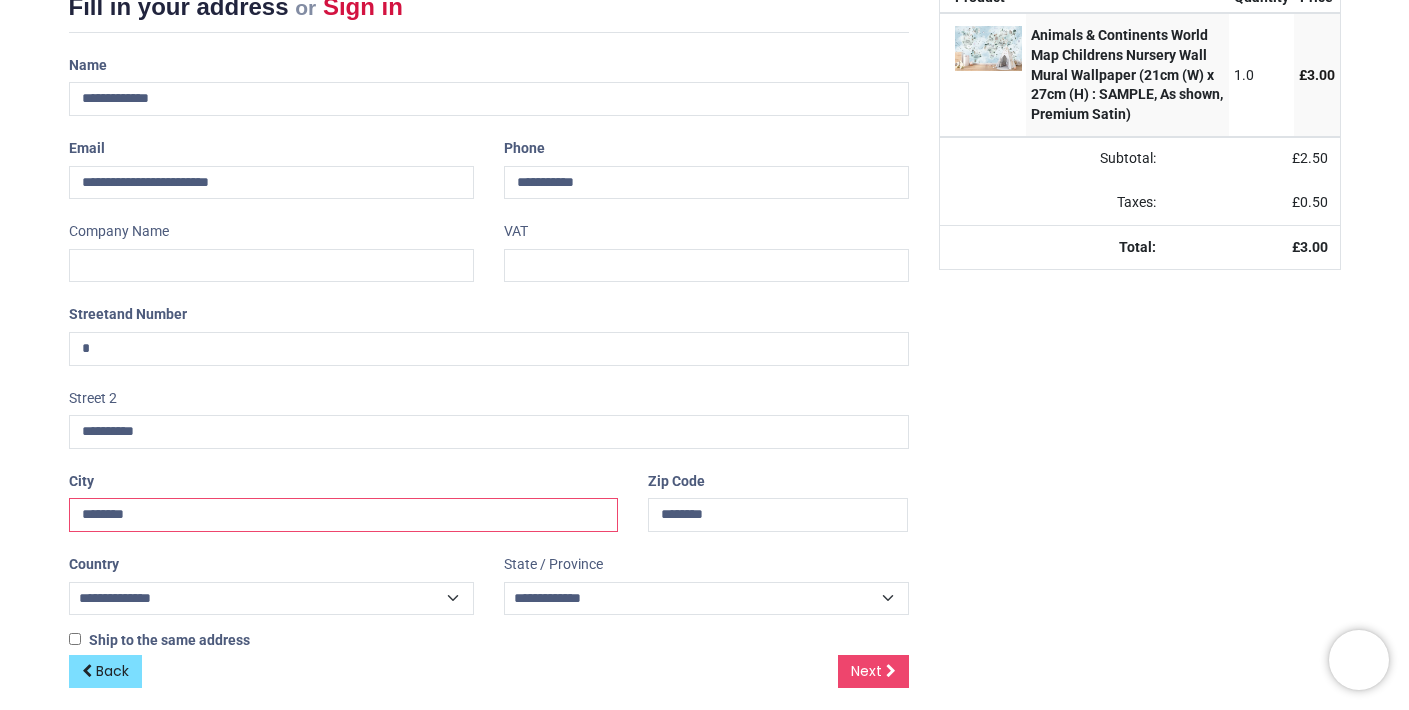 type on "********" 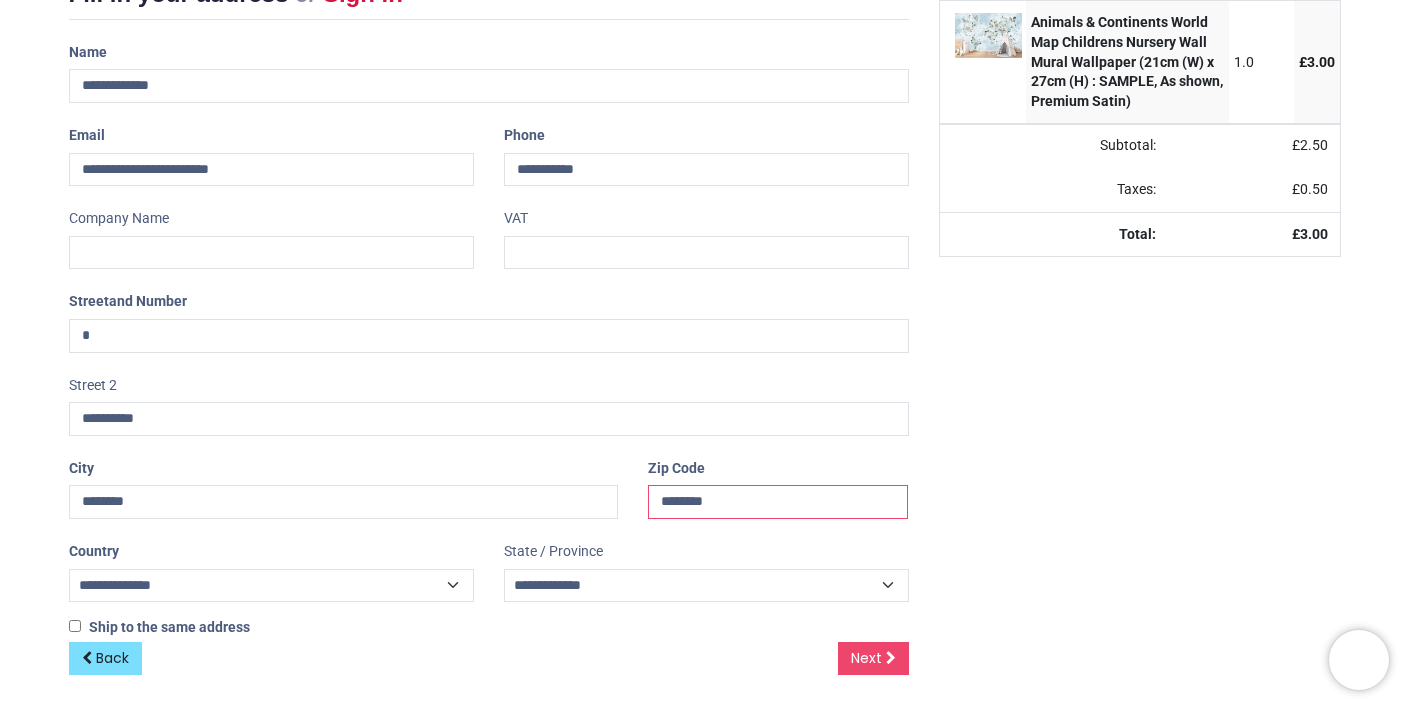 scroll, scrollTop: 295, scrollLeft: 0, axis: vertical 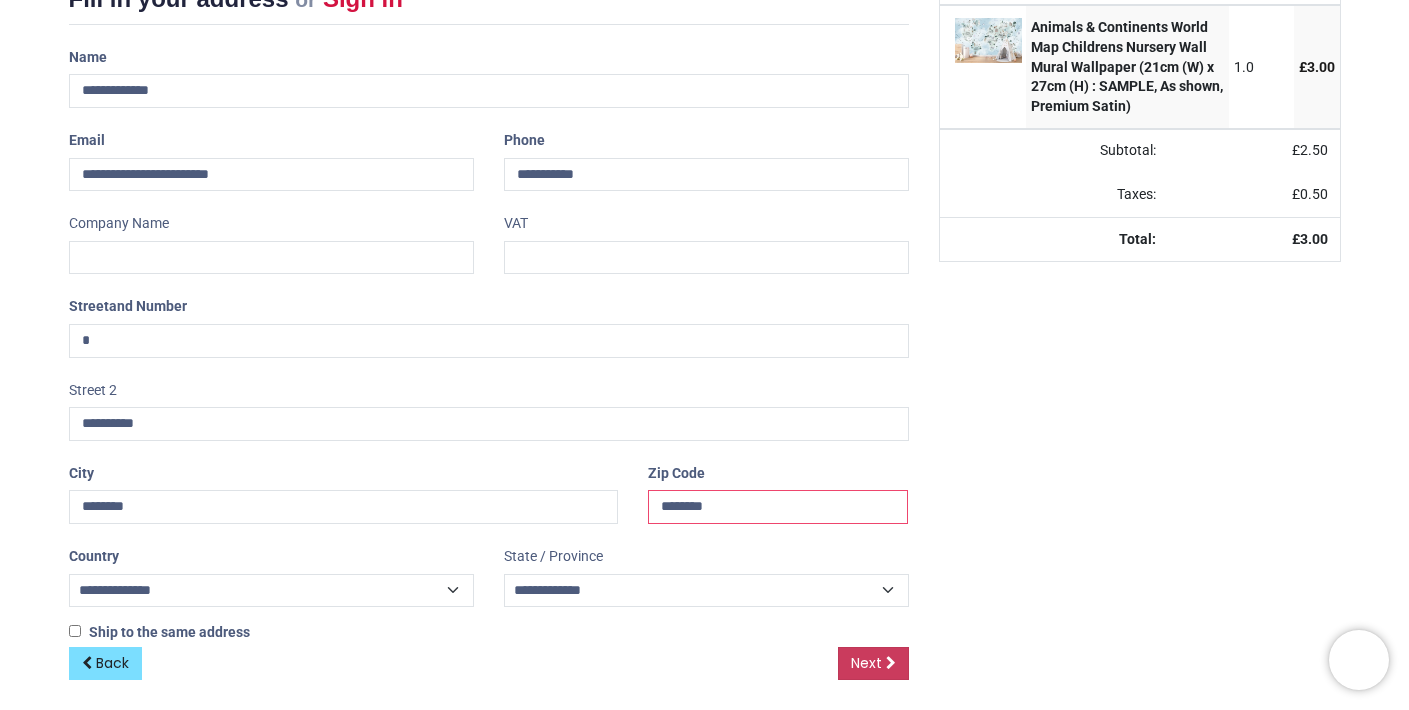 type on "********" 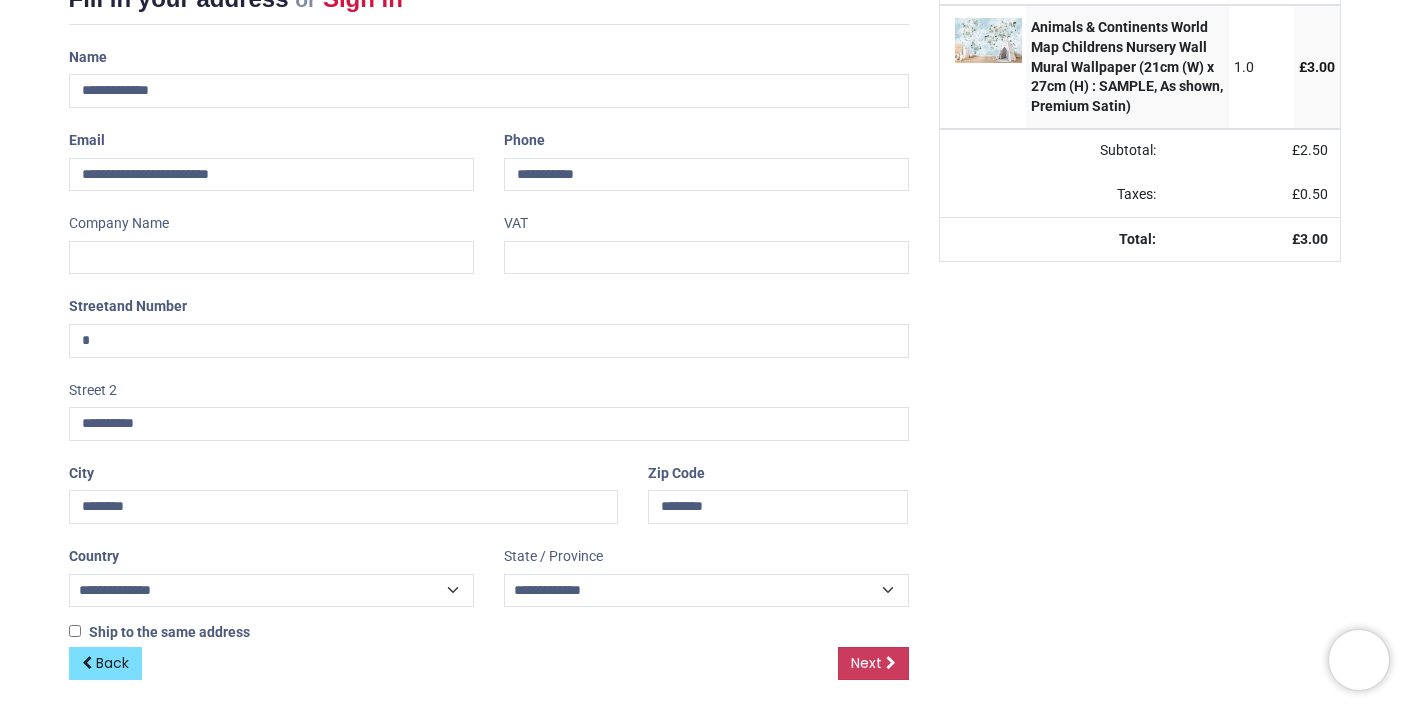 click on "Next" at bounding box center (873, 664) 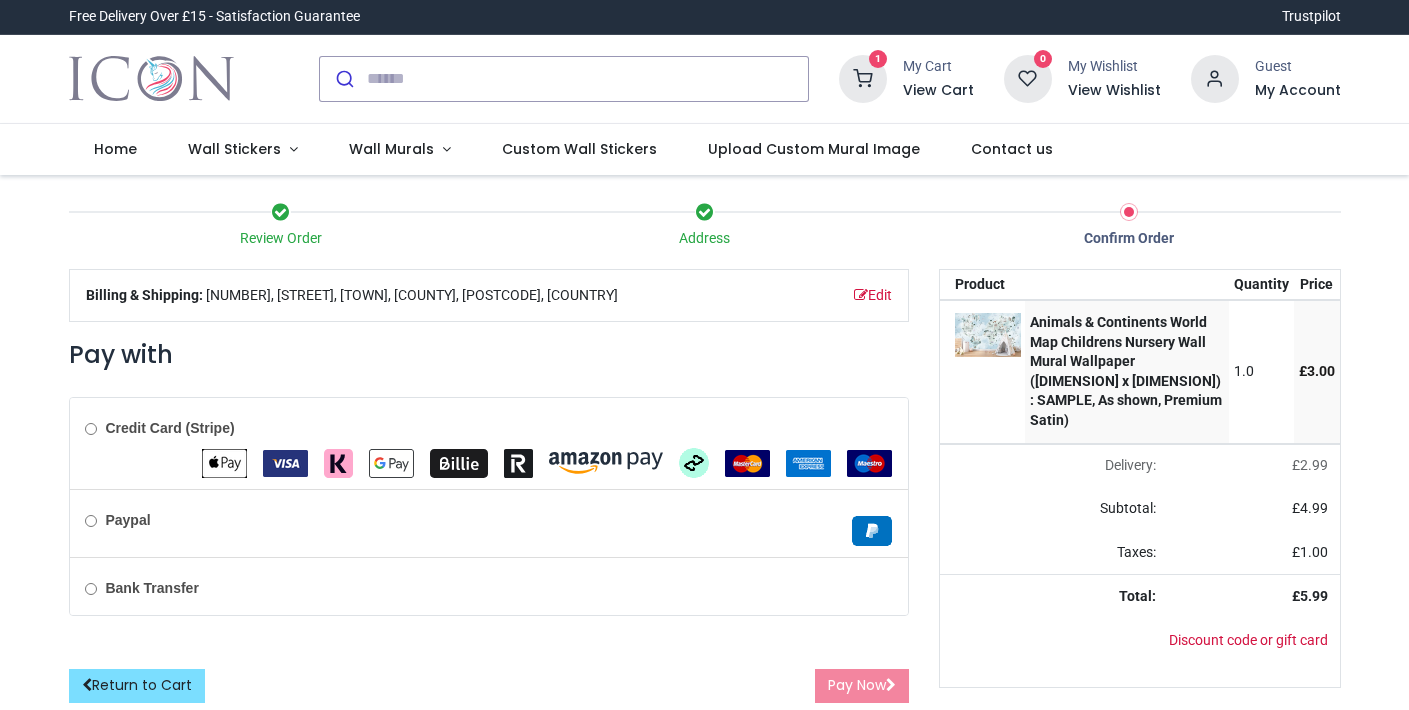 scroll, scrollTop: 0, scrollLeft: 0, axis: both 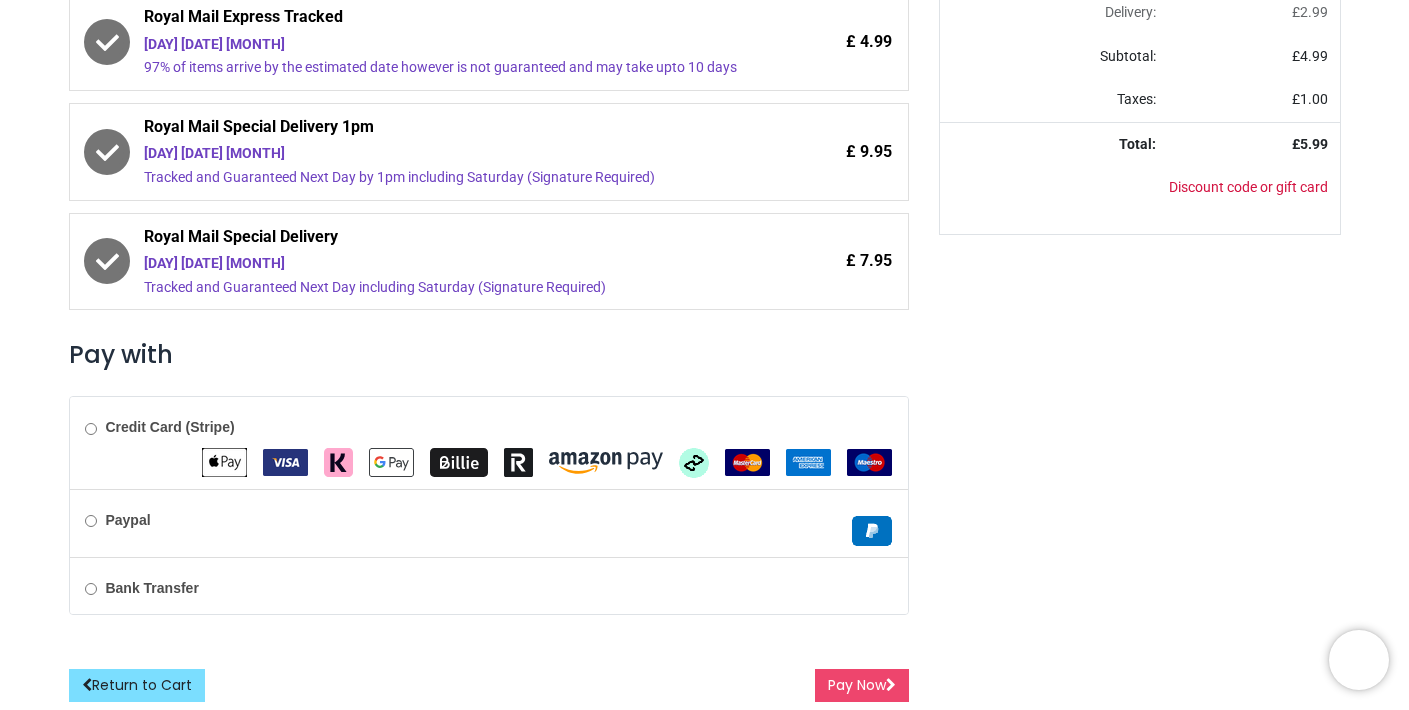 click on "Credit Card (Stripe)" at bounding box center (489, 443) 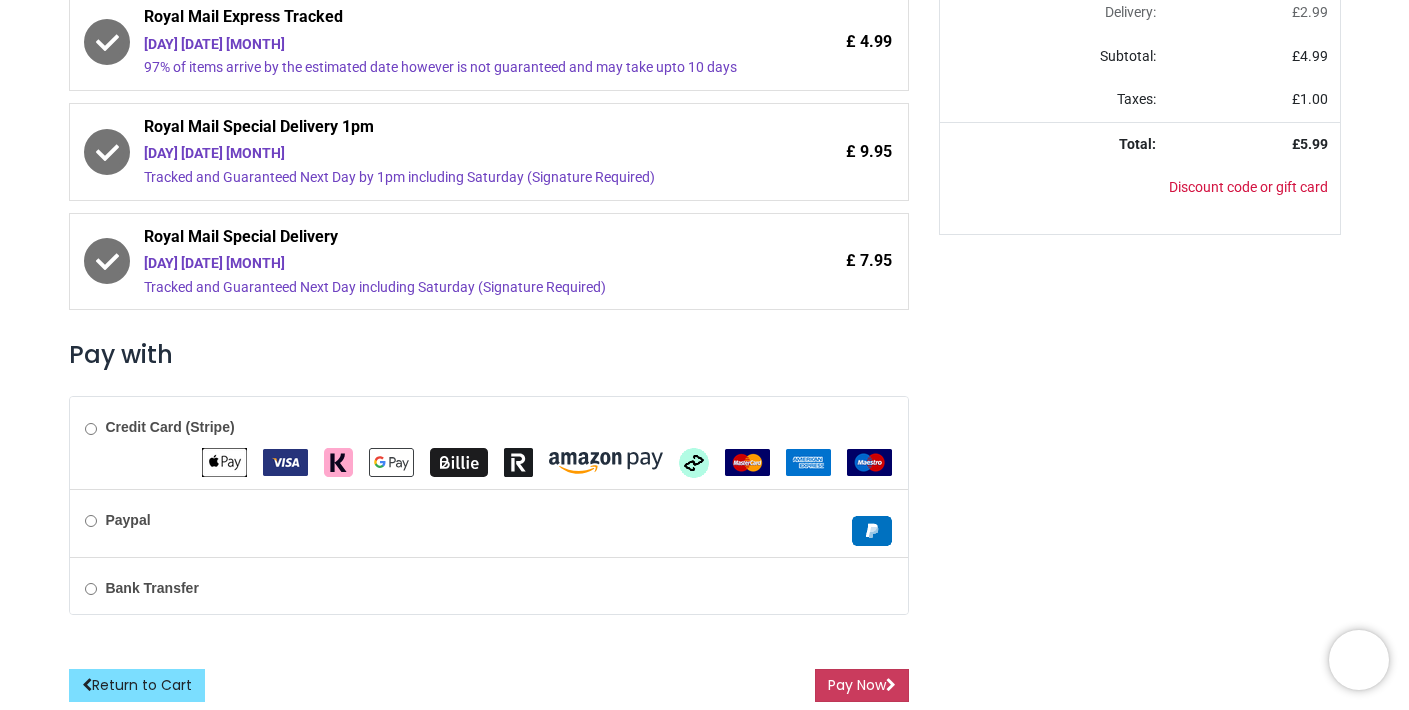 click on "Pay Now" at bounding box center (862, 686) 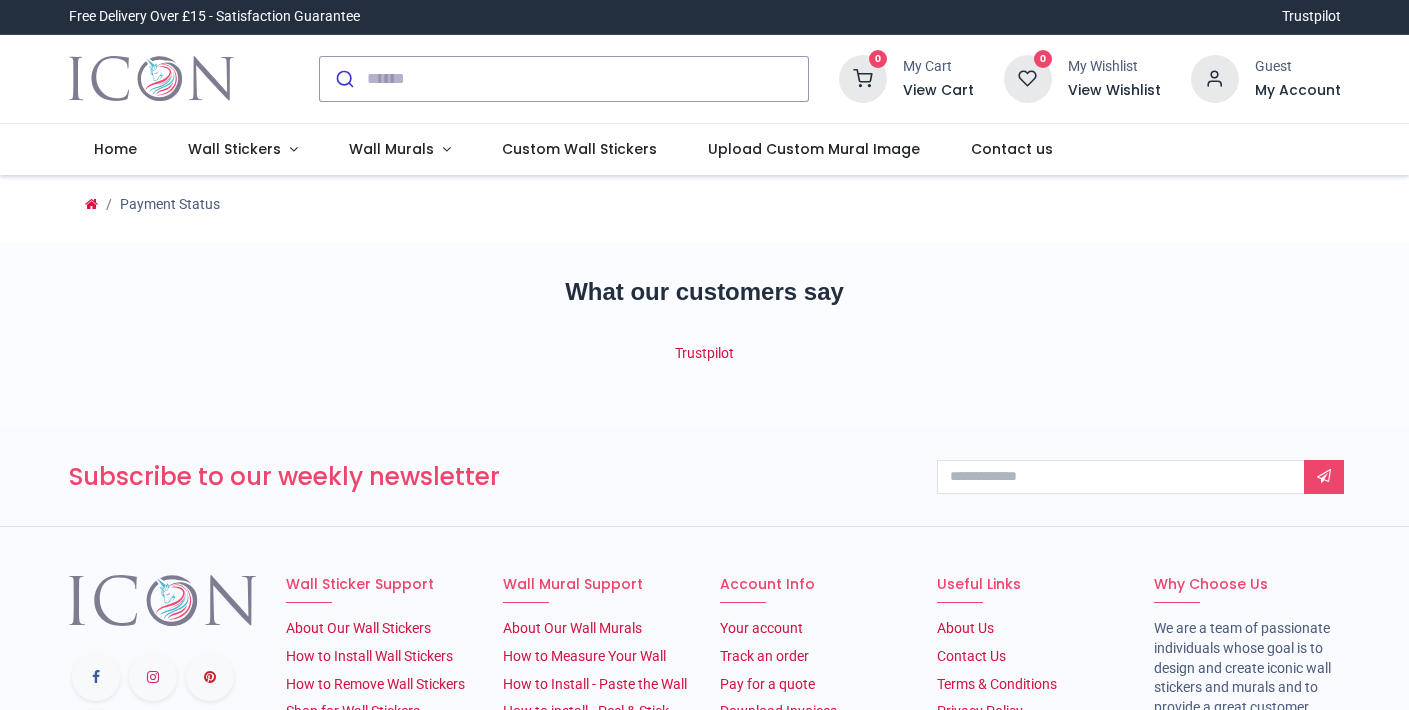 scroll, scrollTop: 0, scrollLeft: 0, axis: both 